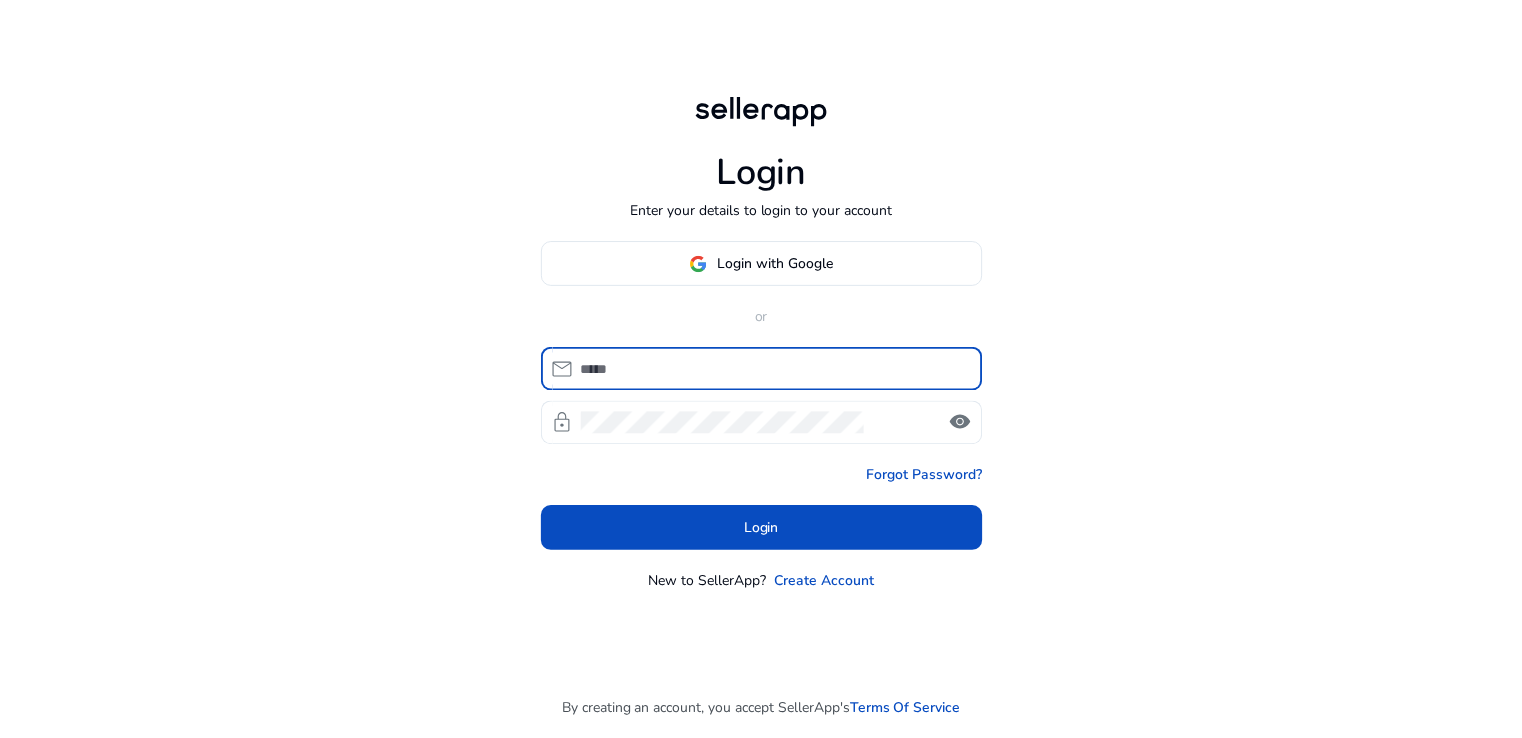 scroll, scrollTop: 0, scrollLeft: 0, axis: both 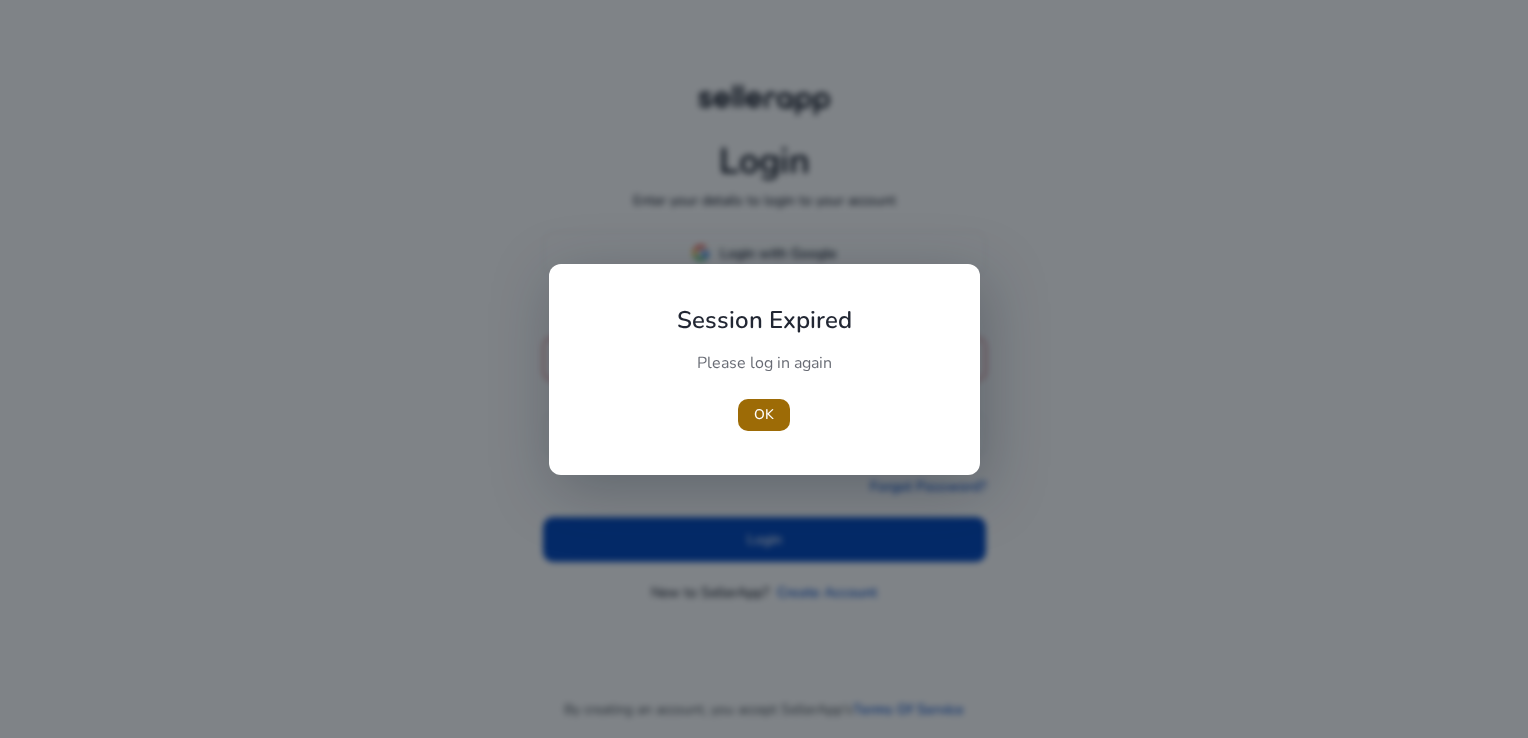 type 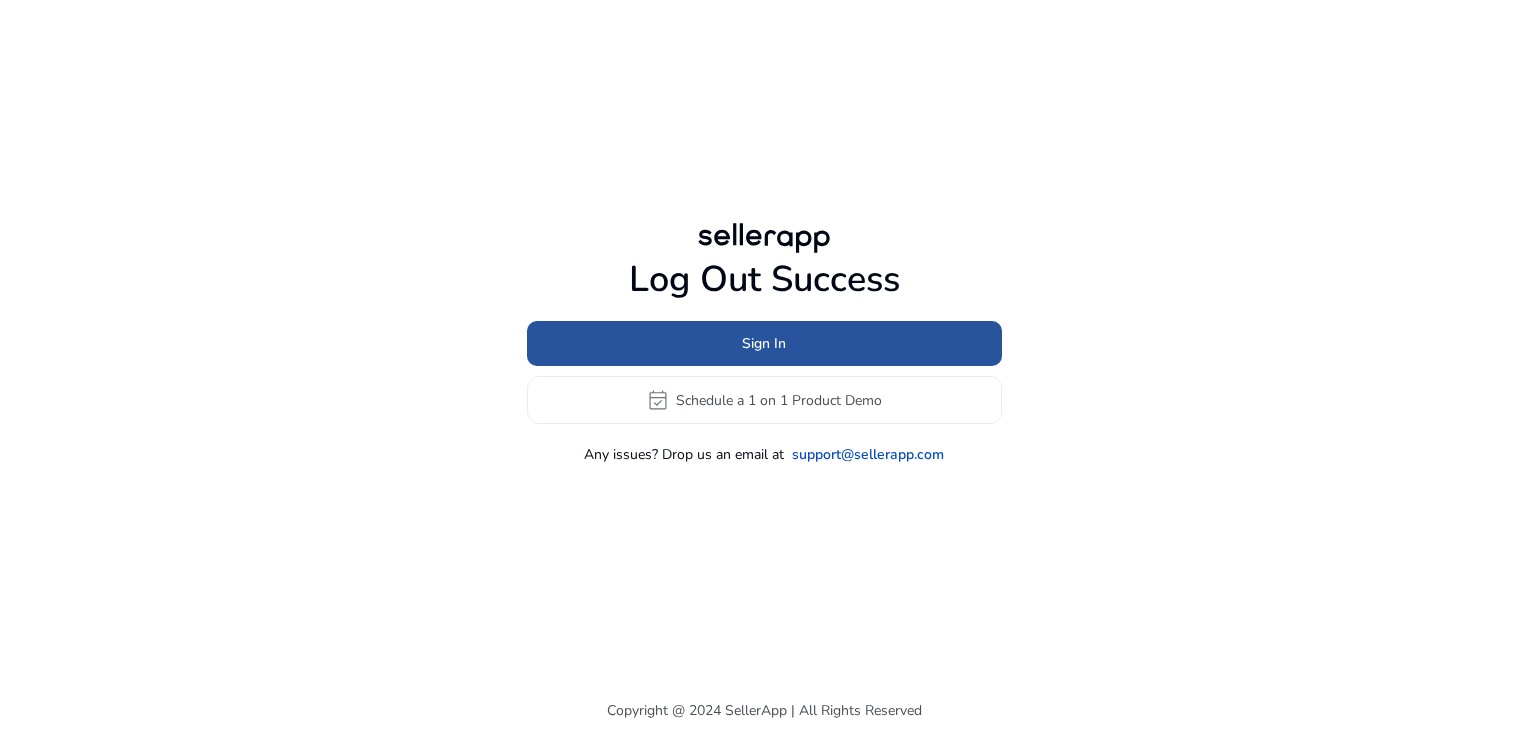 click 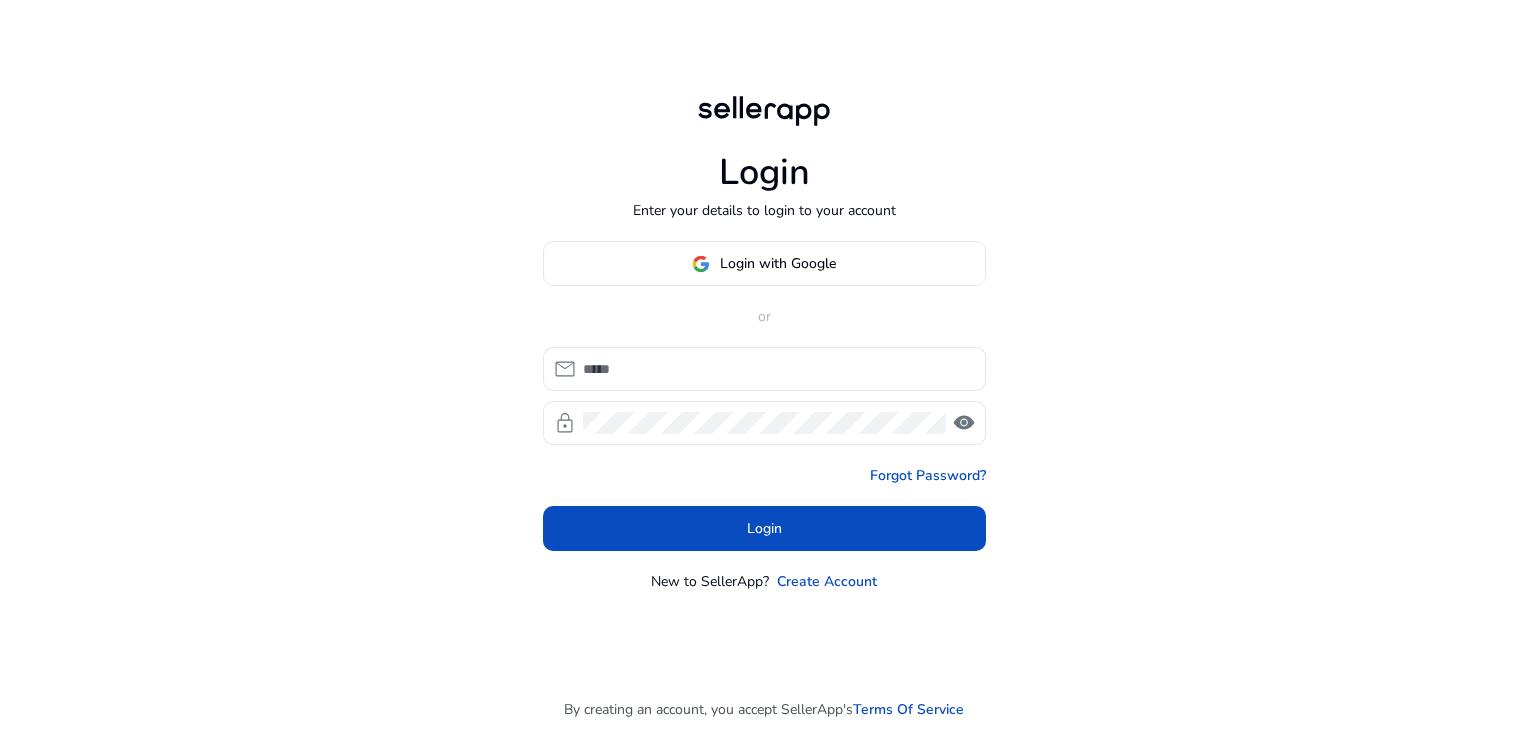 type on "**********" 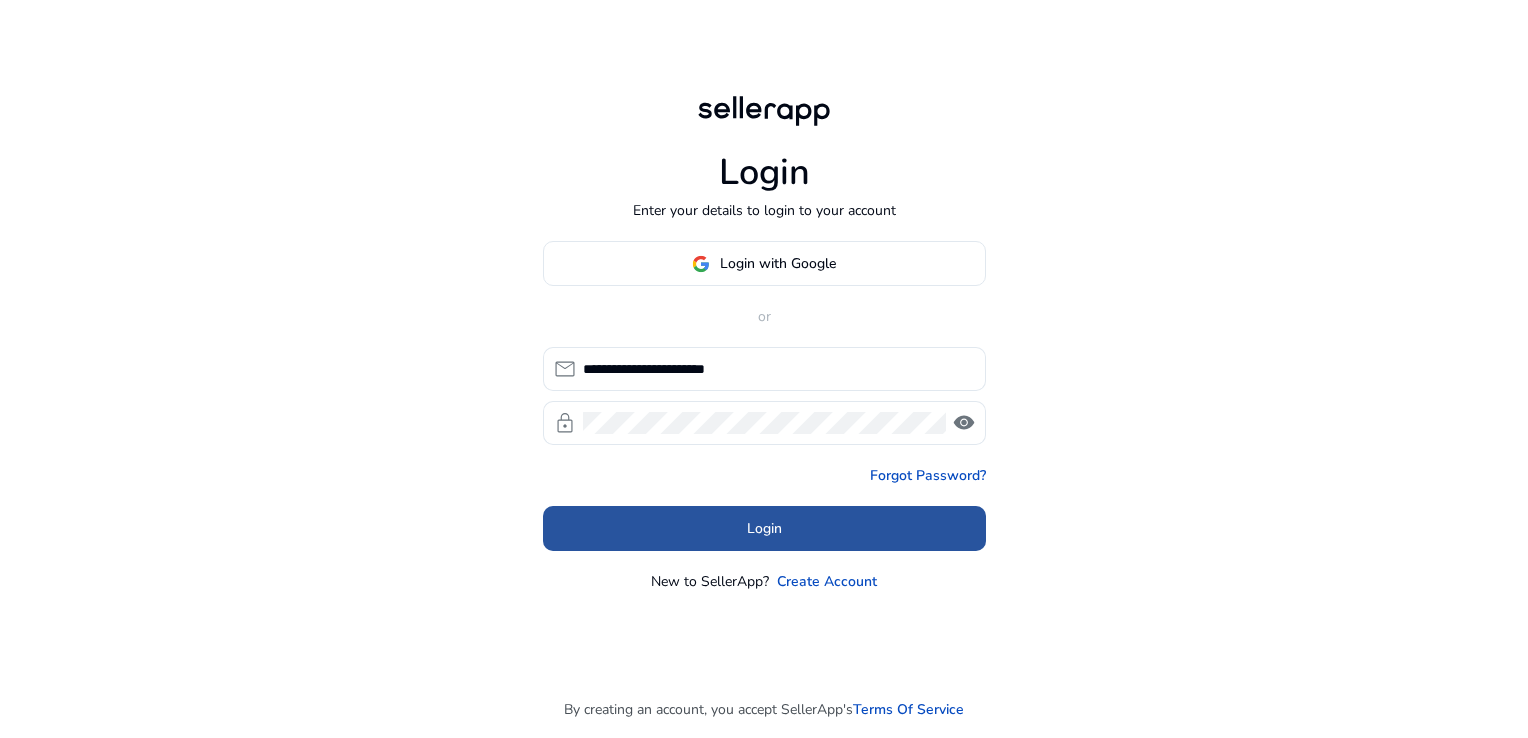 click on "Login" at bounding box center [764, 528] 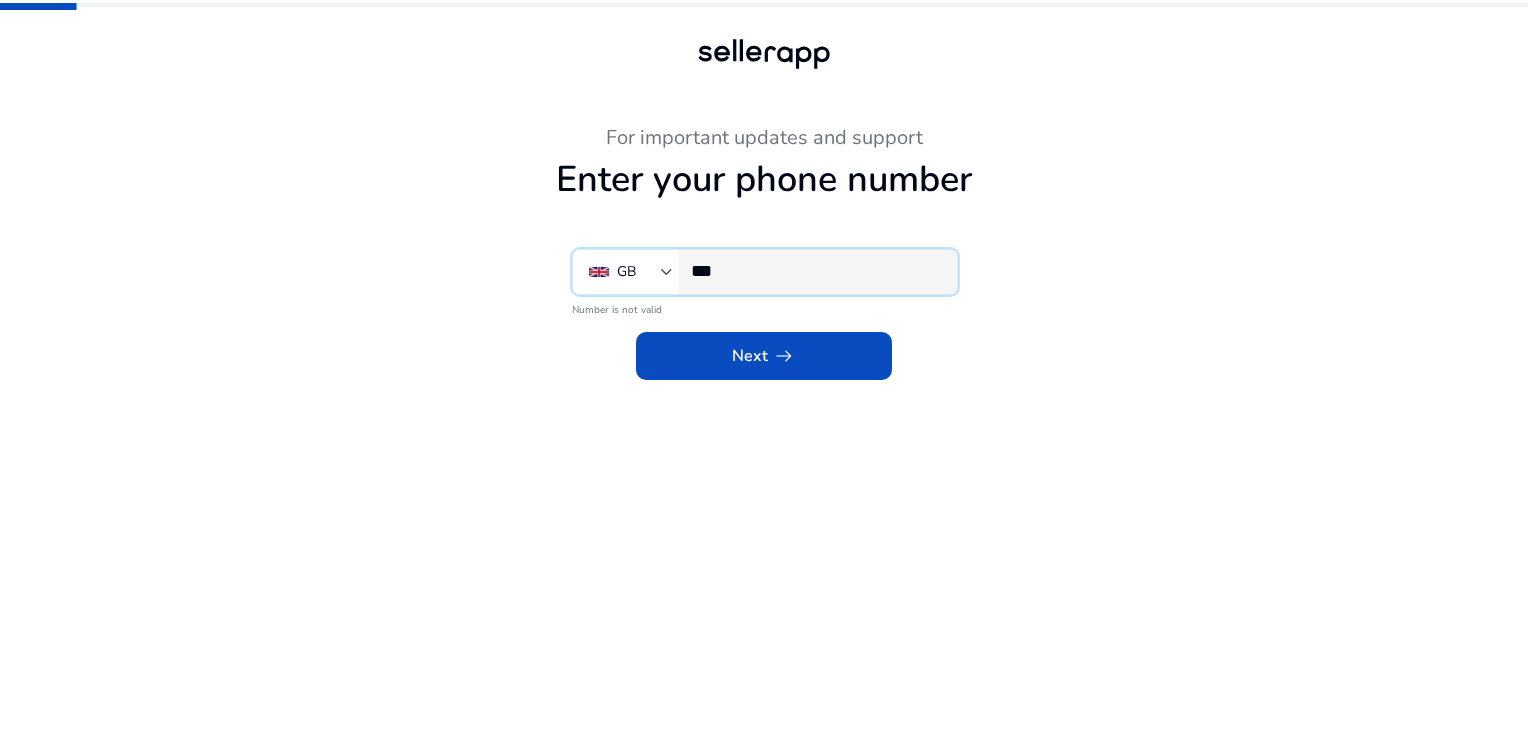 click on "***" at bounding box center [816, 271] 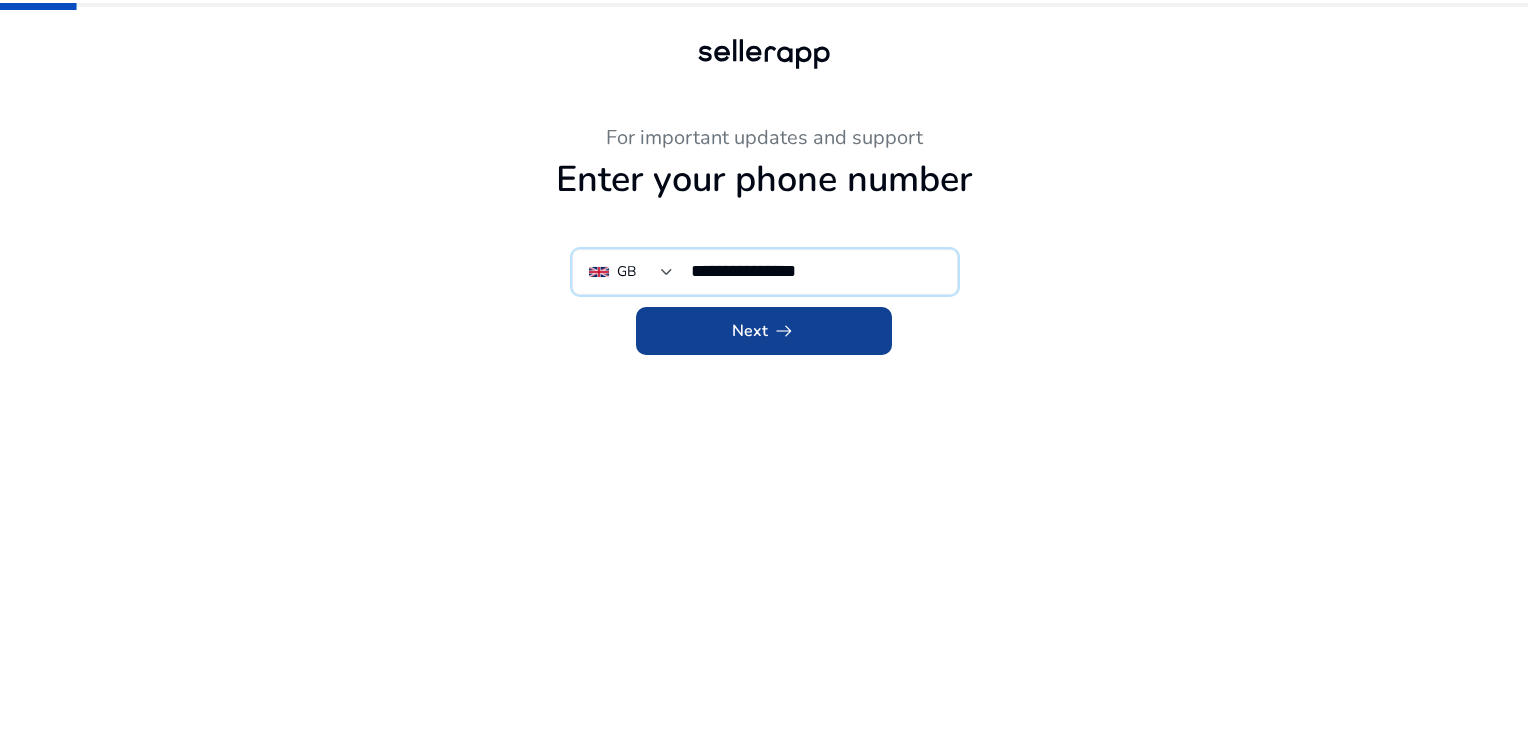 type on "**********" 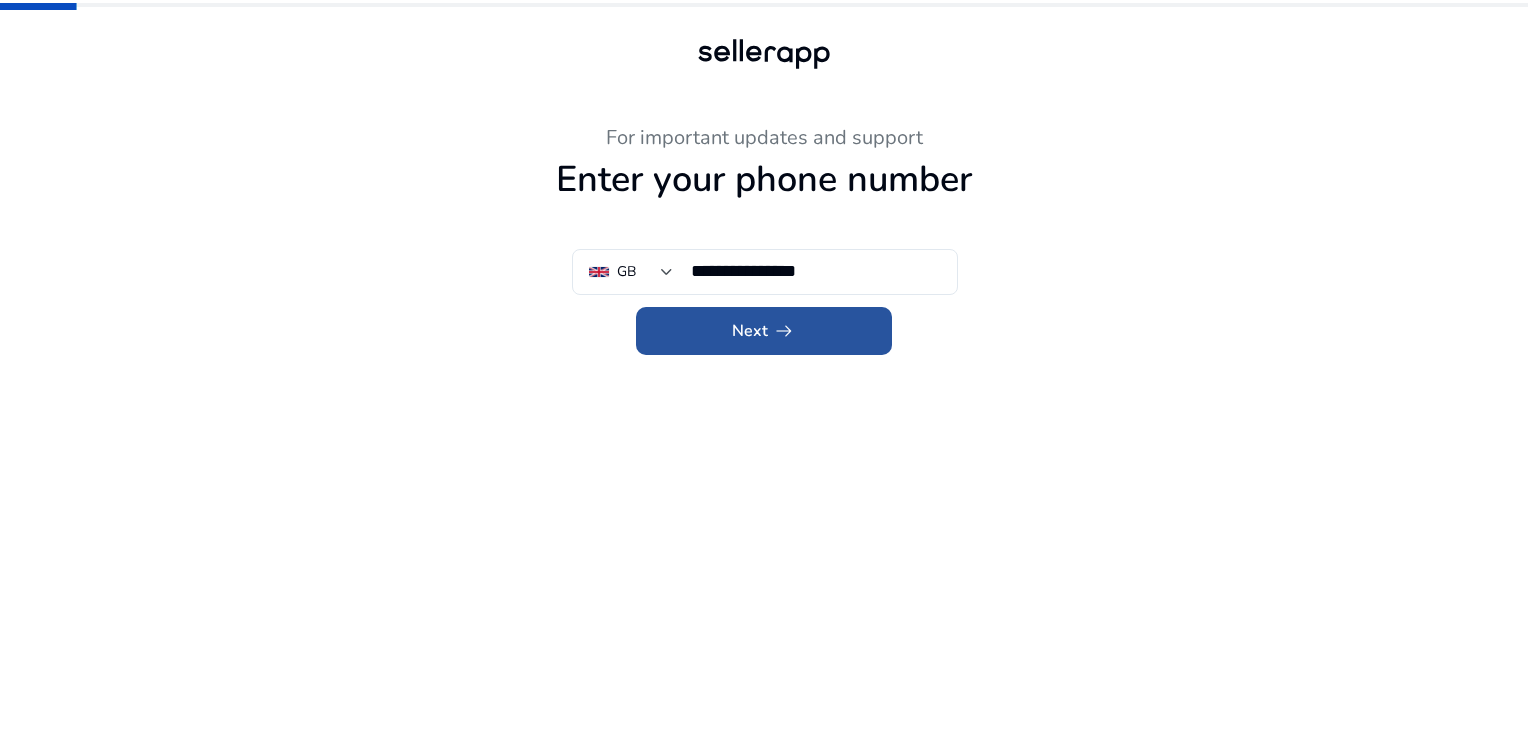 click on "arrow_right_alt" 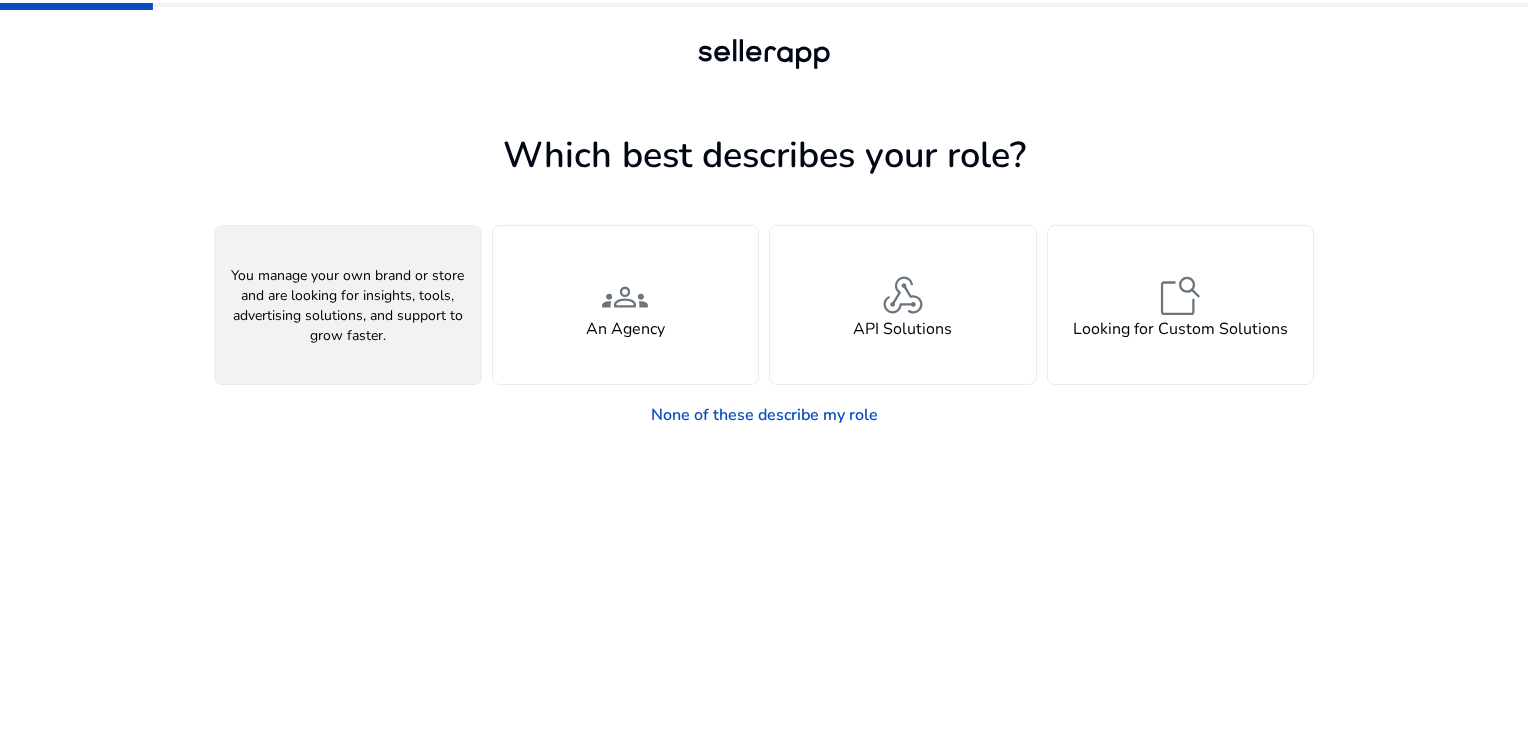 click on "A Seller" 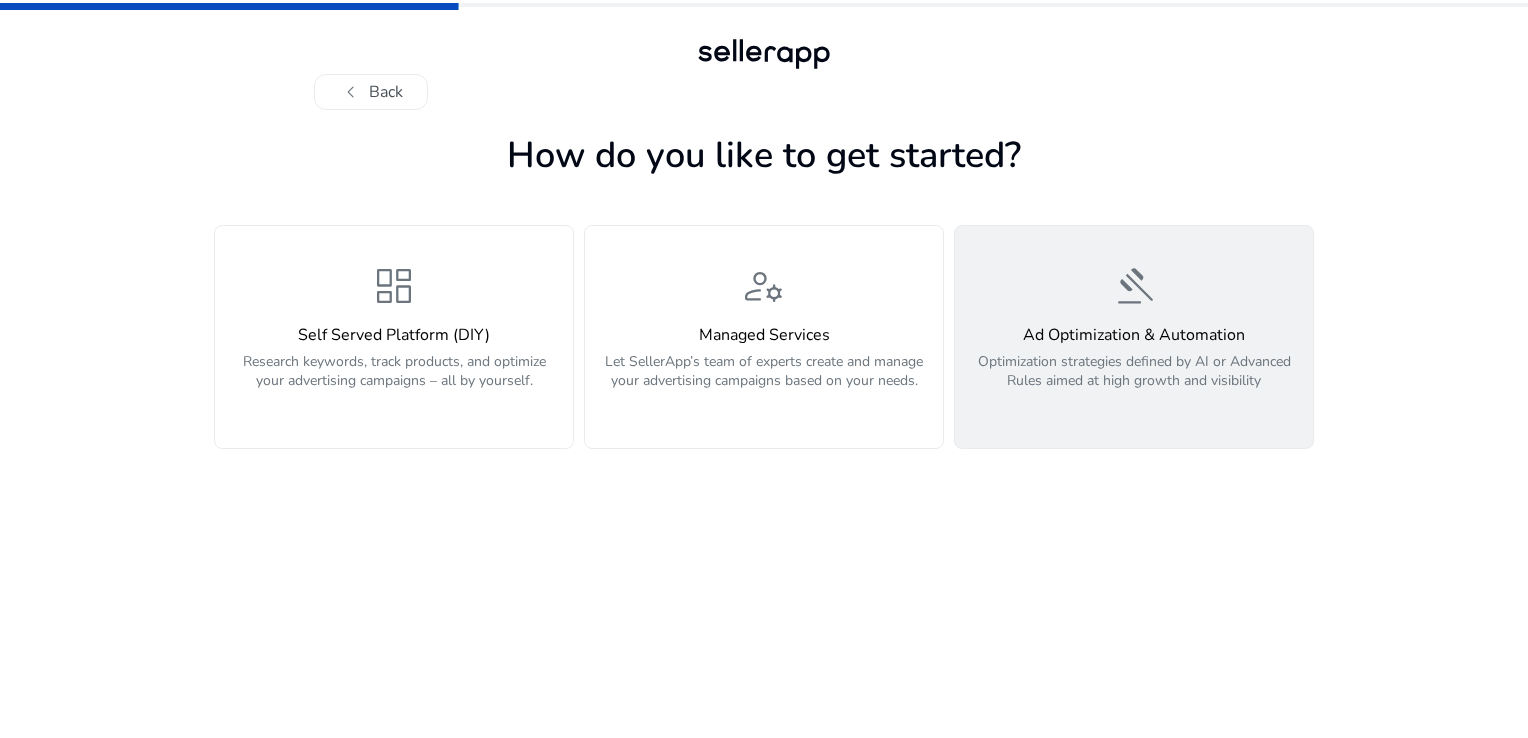 click on "gavel  Ad Optimization & Automation  Optimization strategies defined by AI or Advanced Rules aimed at high growth and visibility" 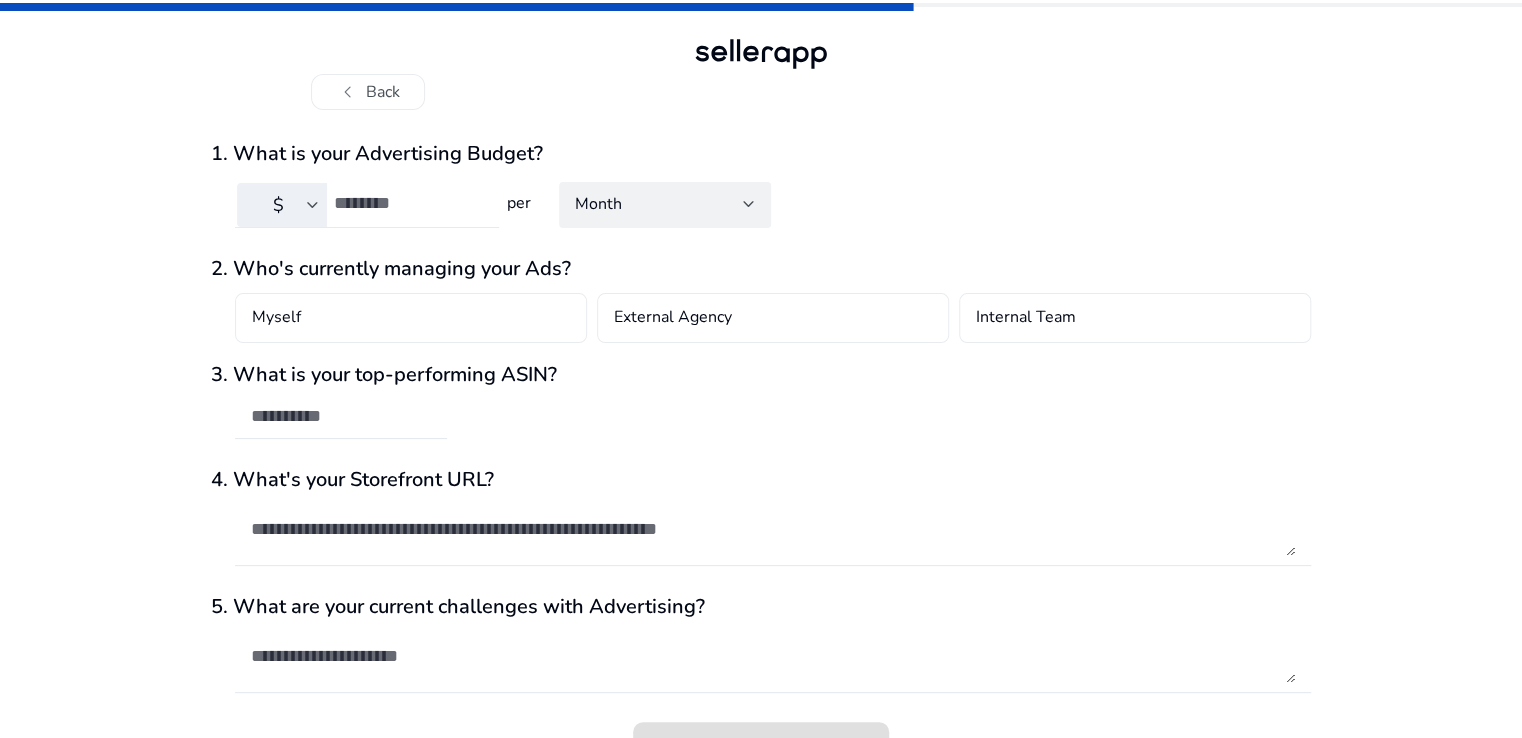 click at bounding box center [313, 205] 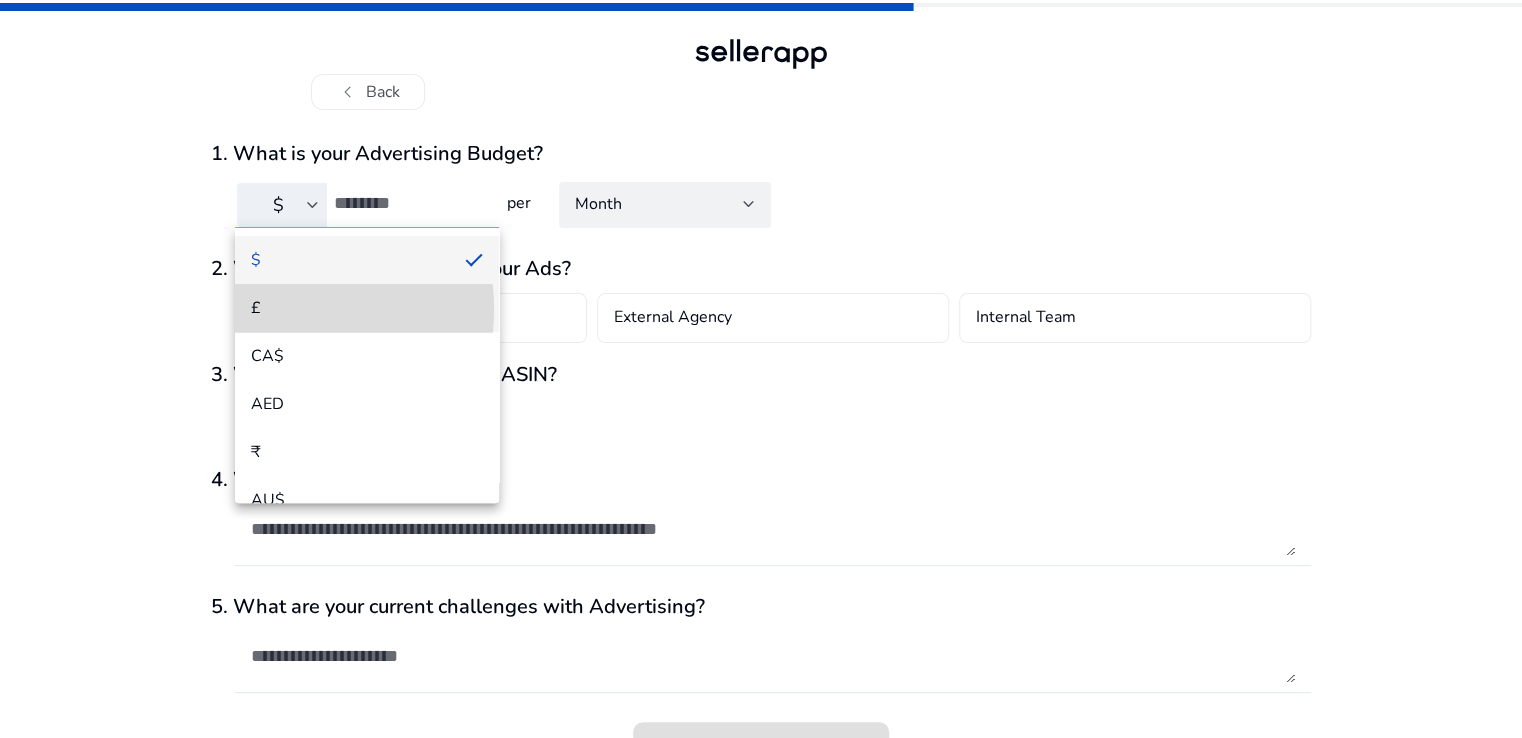 click on "£" at bounding box center (367, 308) 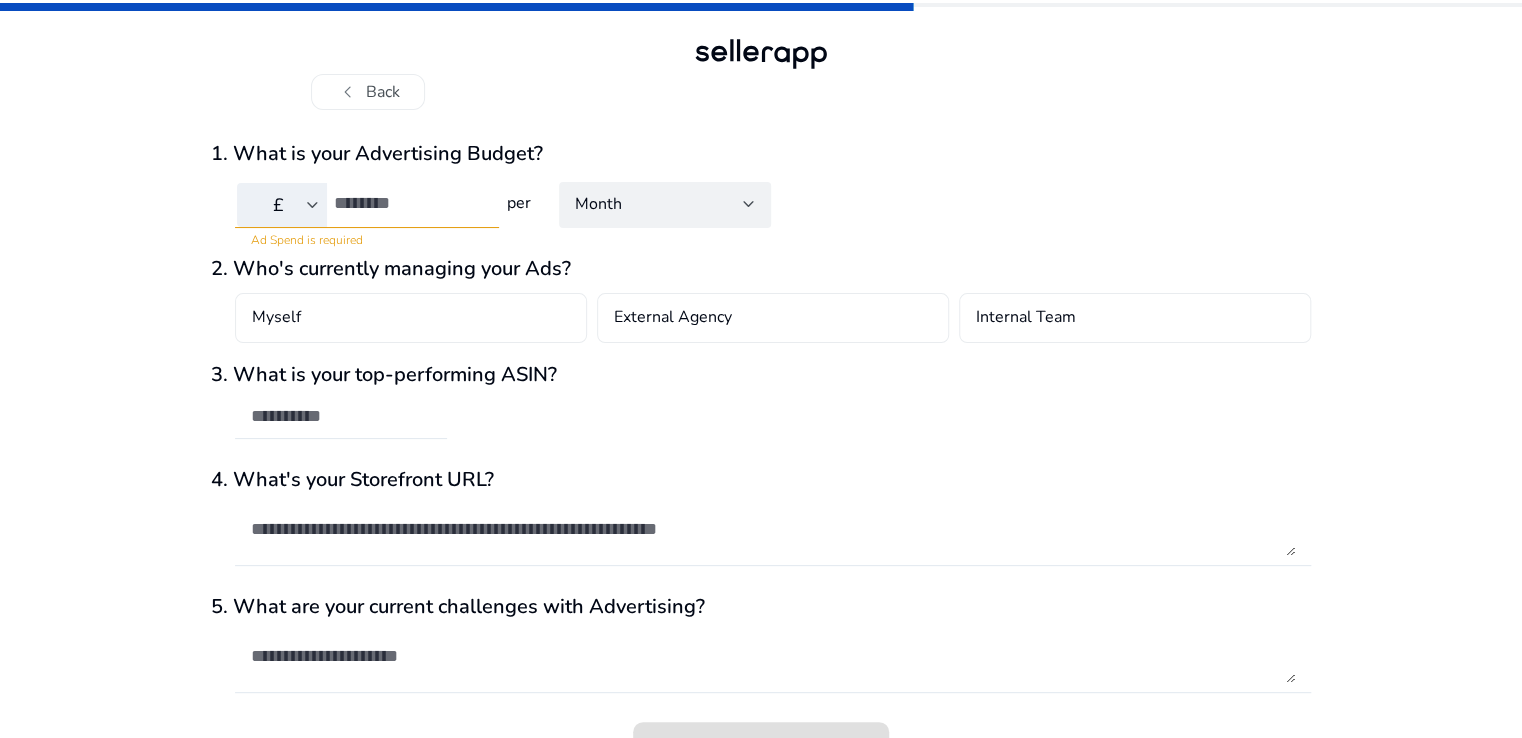 click on "£" at bounding box center (278, 205) 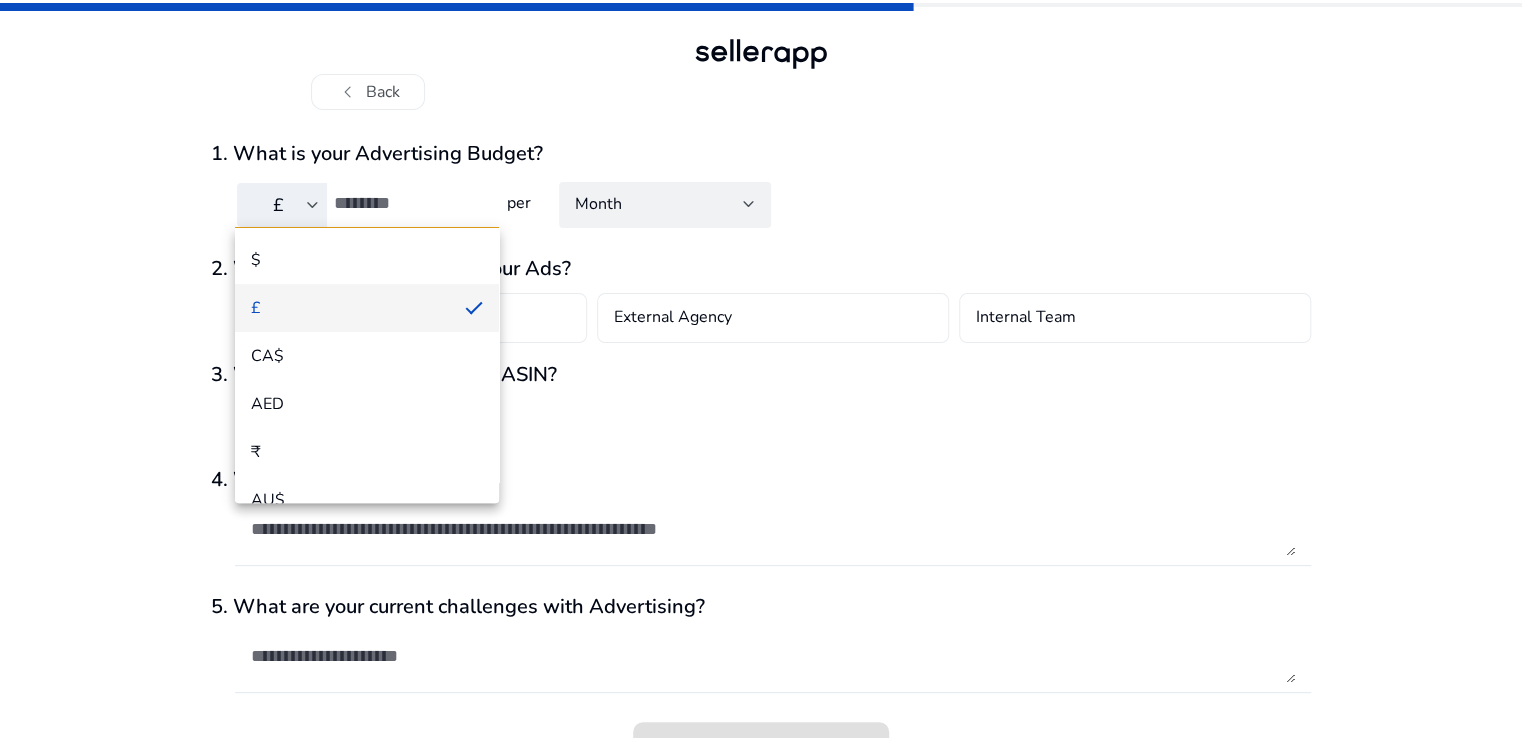 click at bounding box center [761, 369] 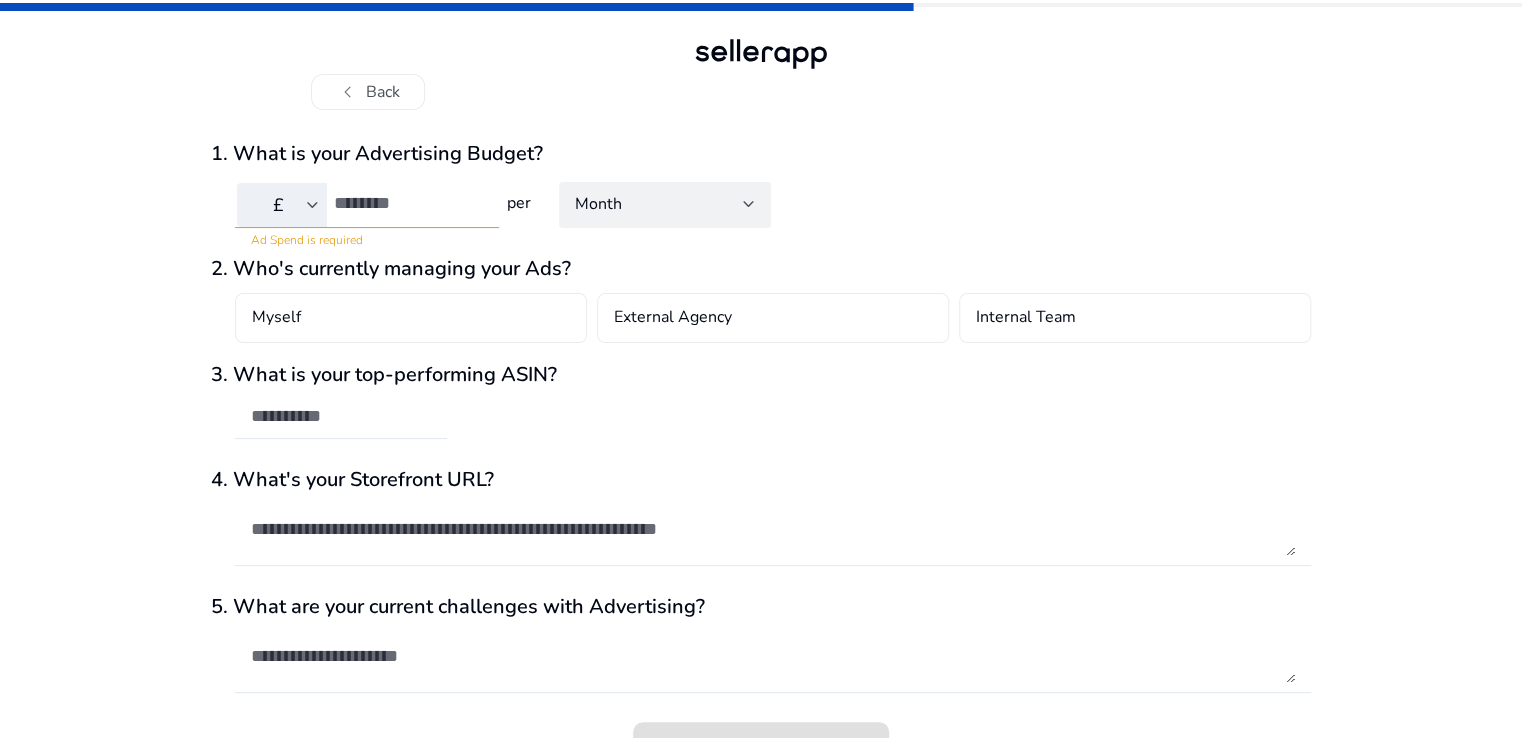 click on "£" at bounding box center [278, 205] 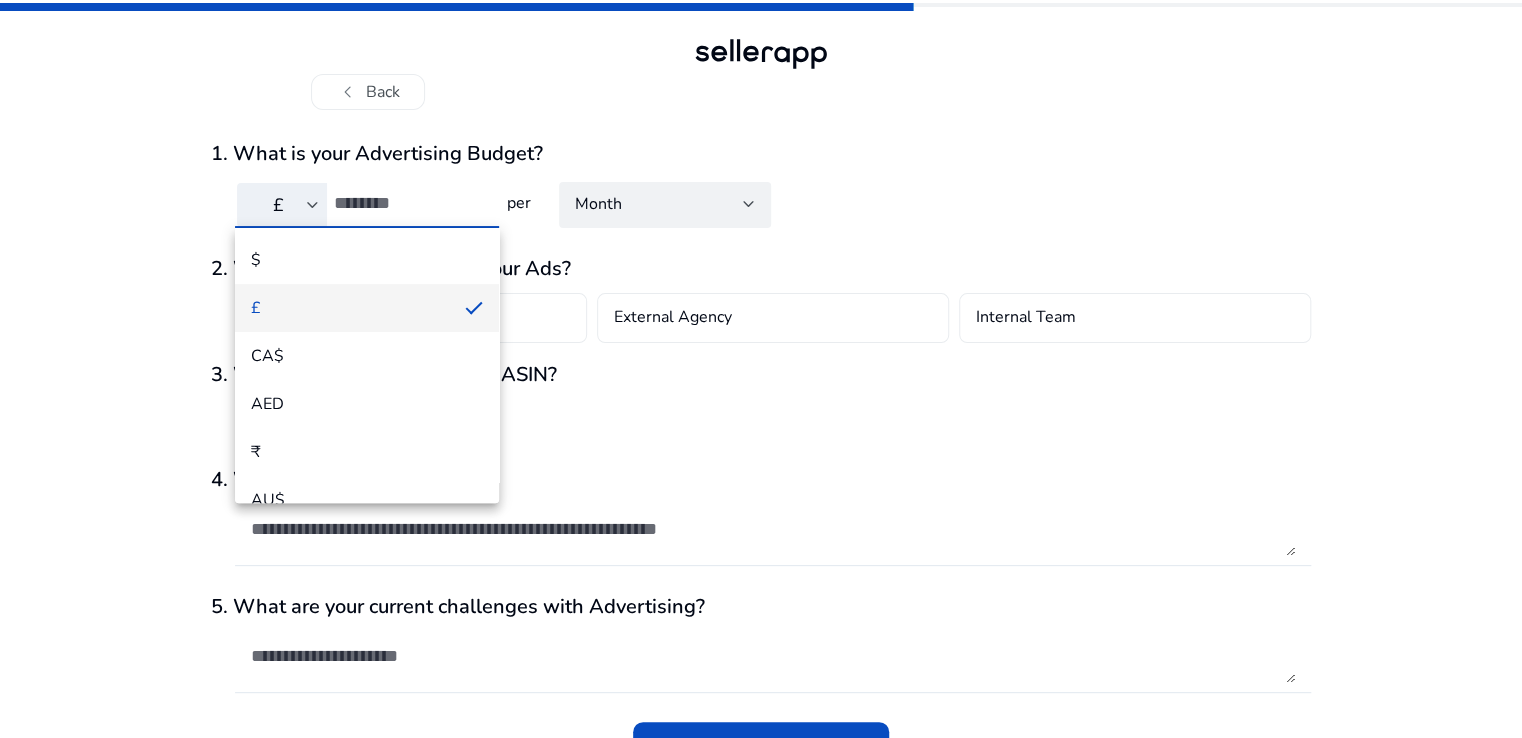 type on "***" 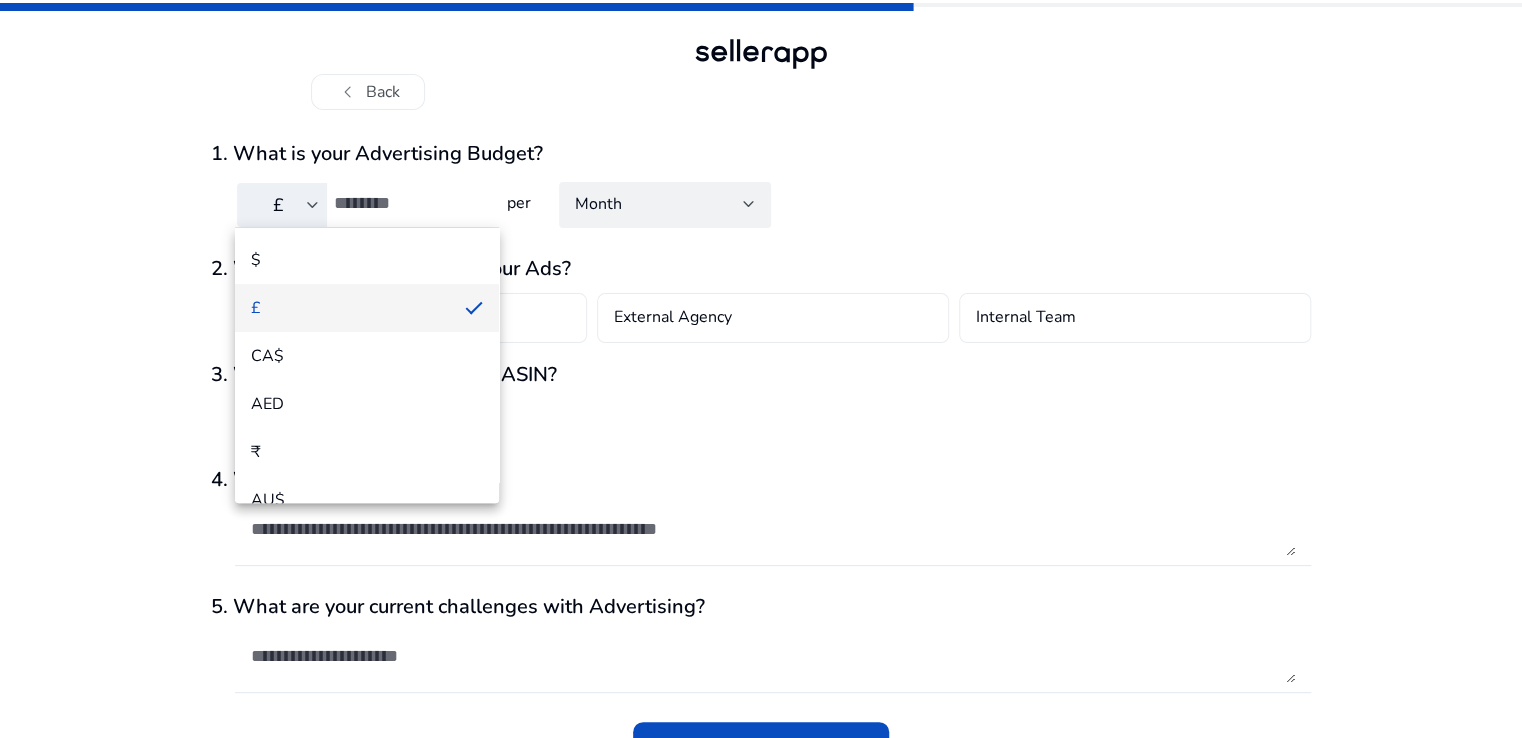 click at bounding box center [761, 369] 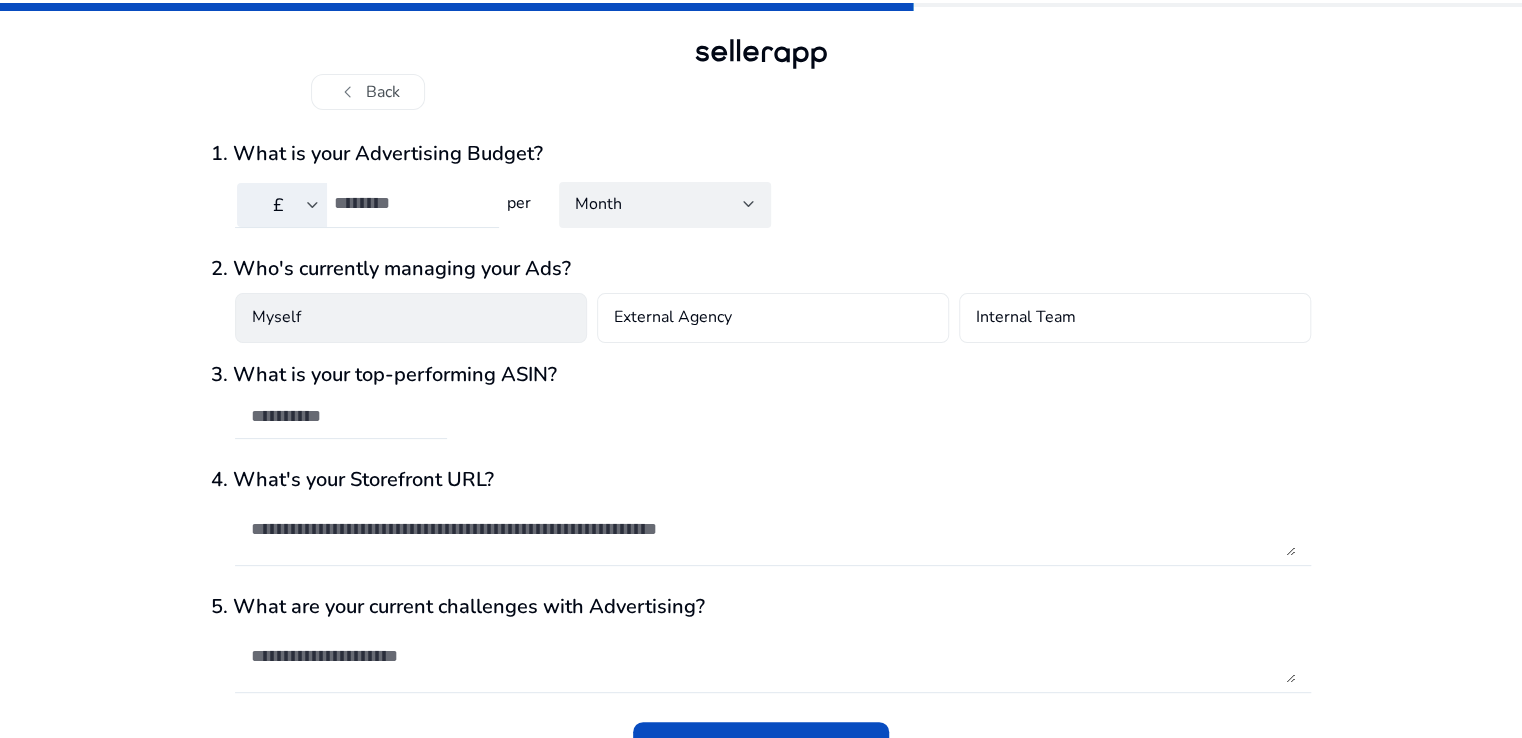 click on "Myself" 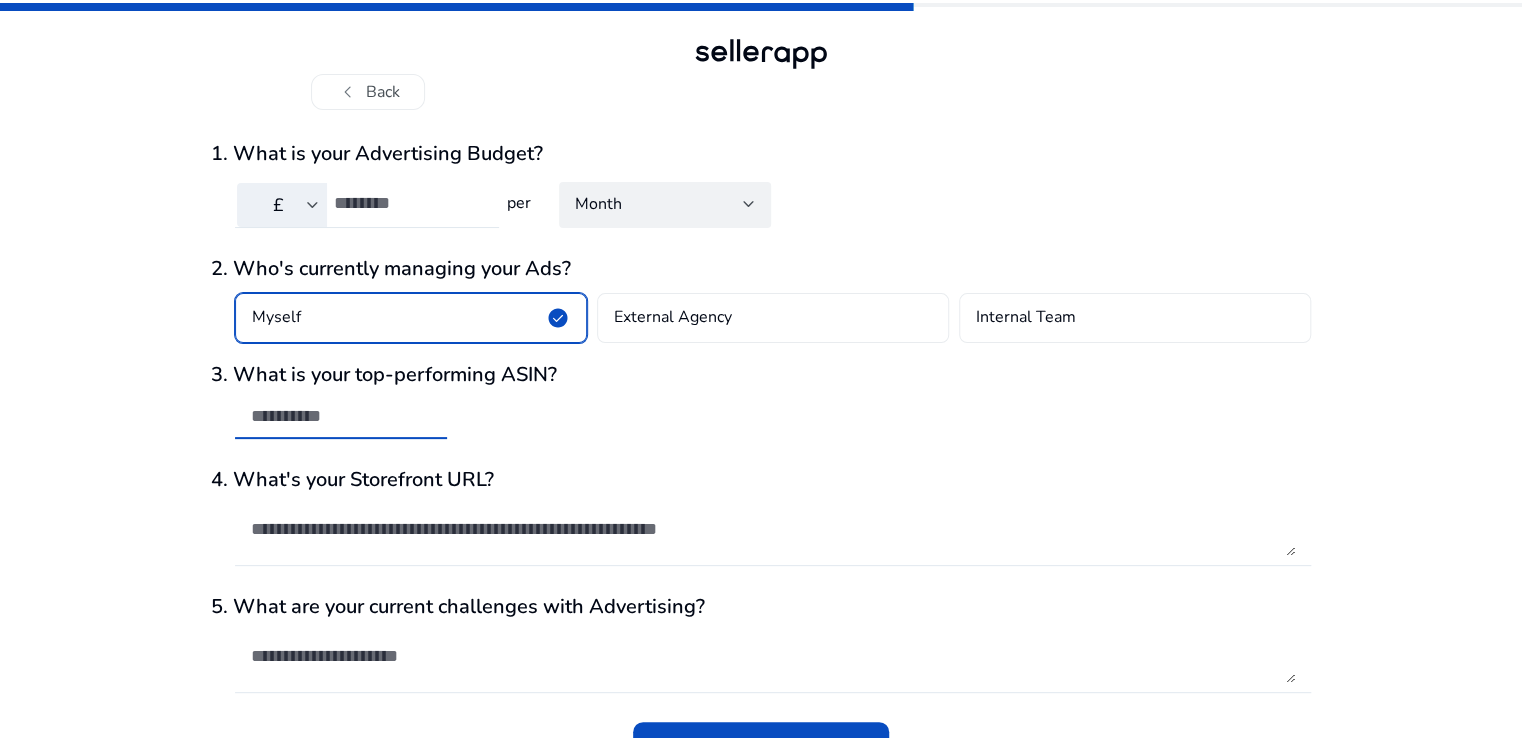click at bounding box center (341, 416) 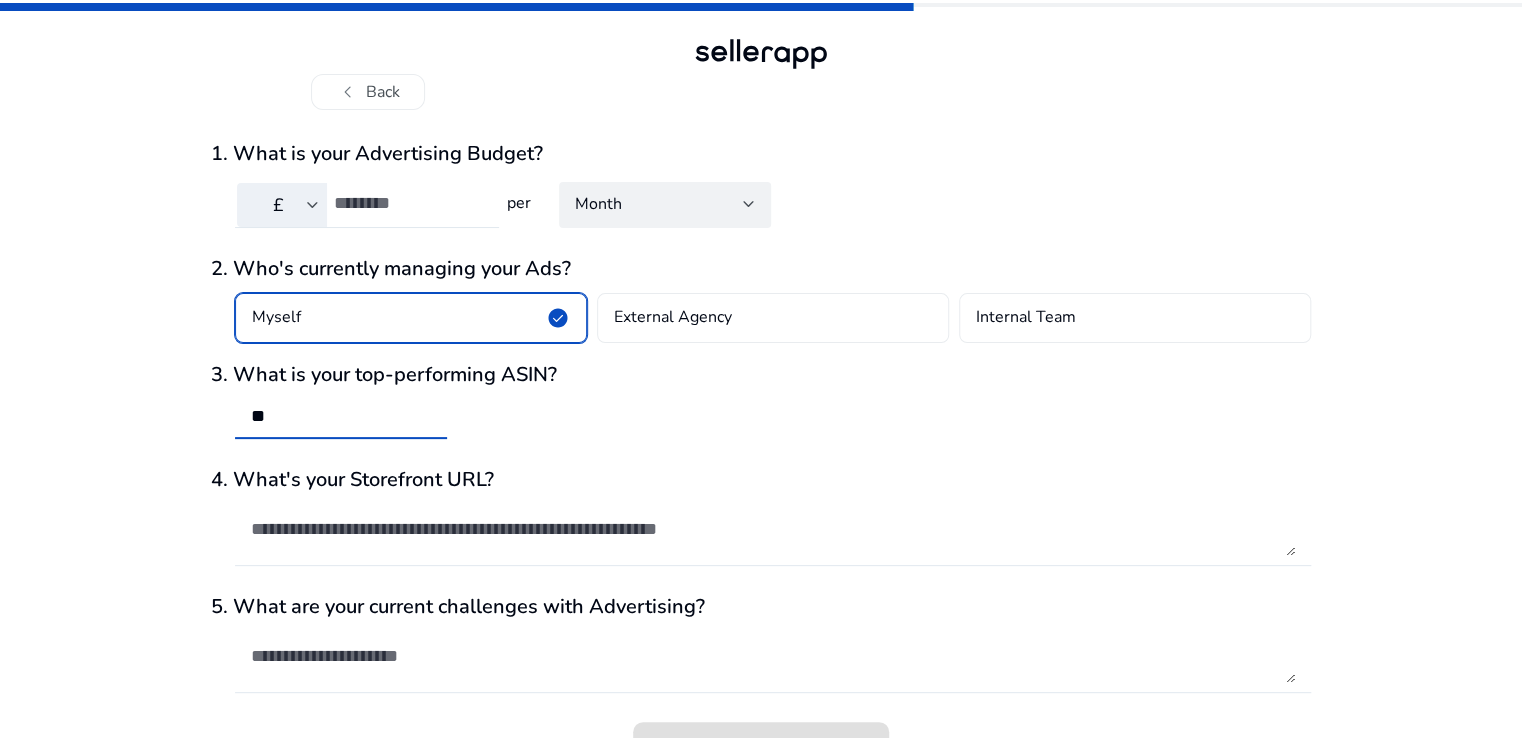 type on "*" 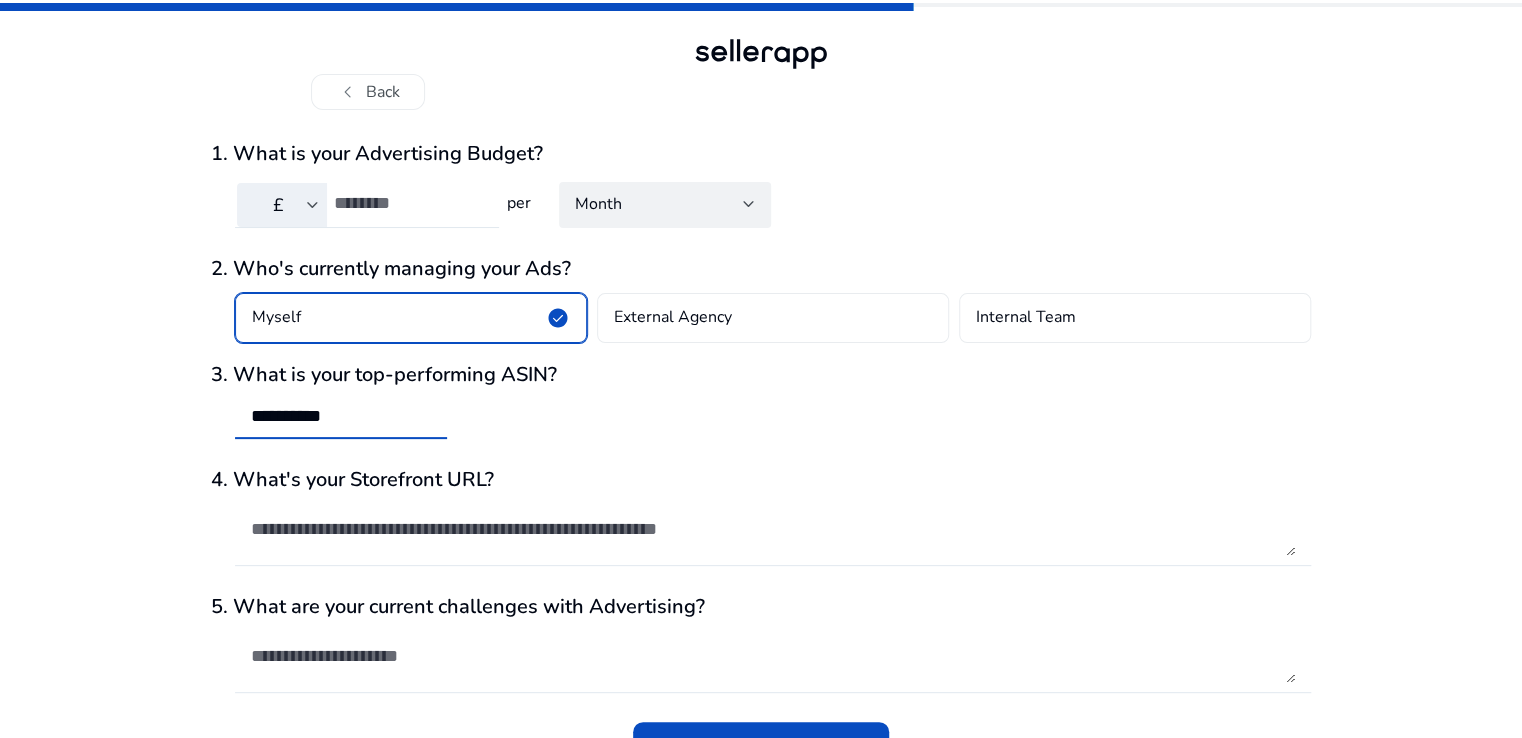 type on "**********" 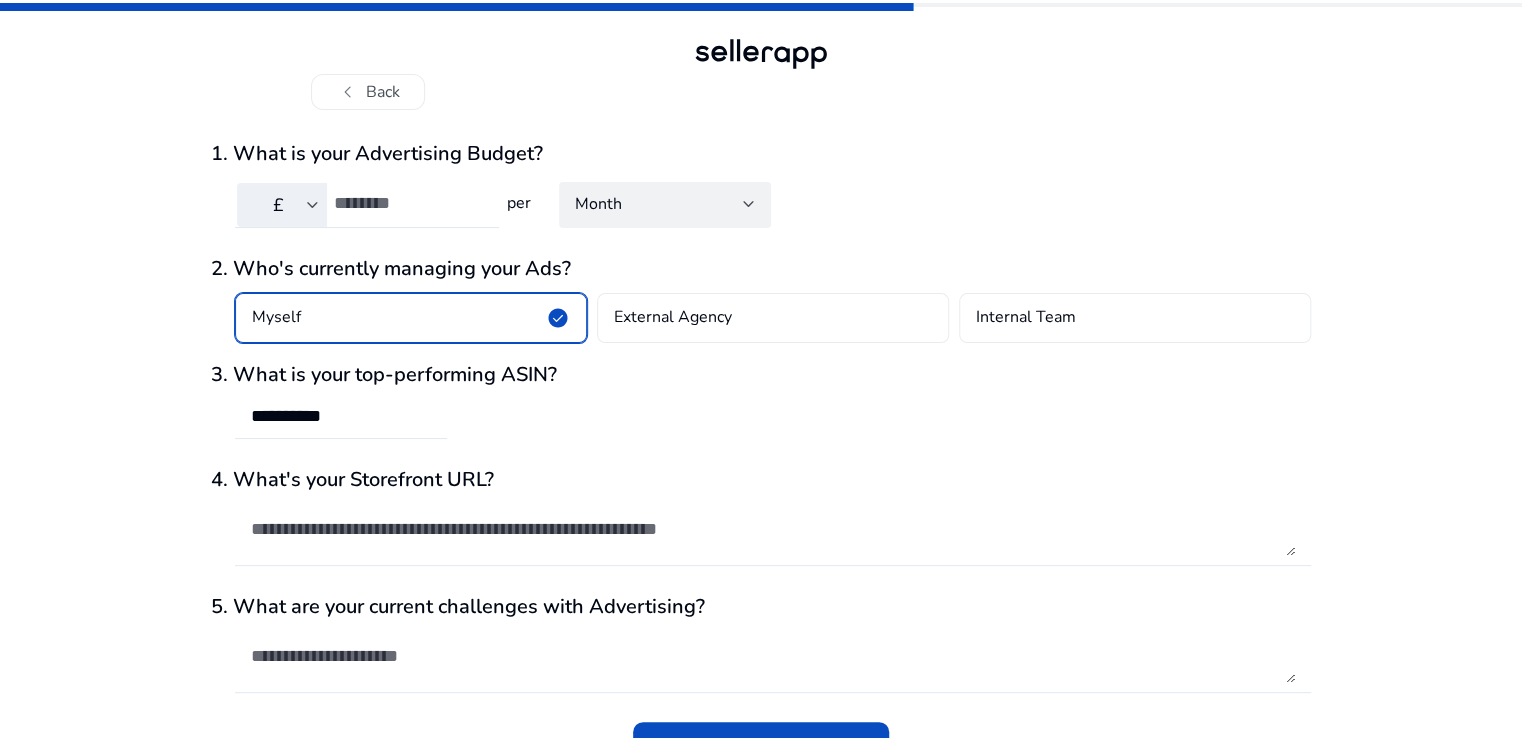 click on "**********" 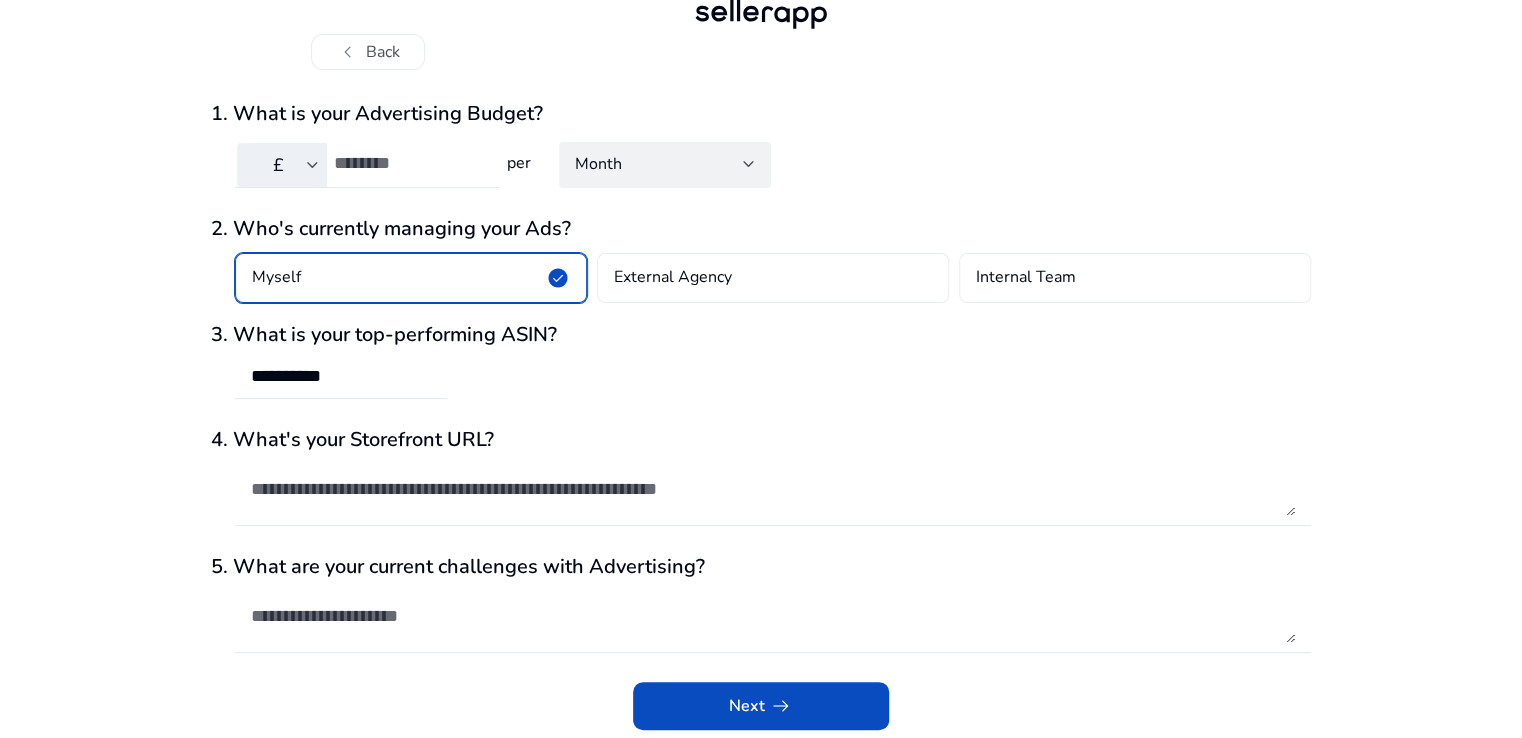 scroll, scrollTop: 44, scrollLeft: 0, axis: vertical 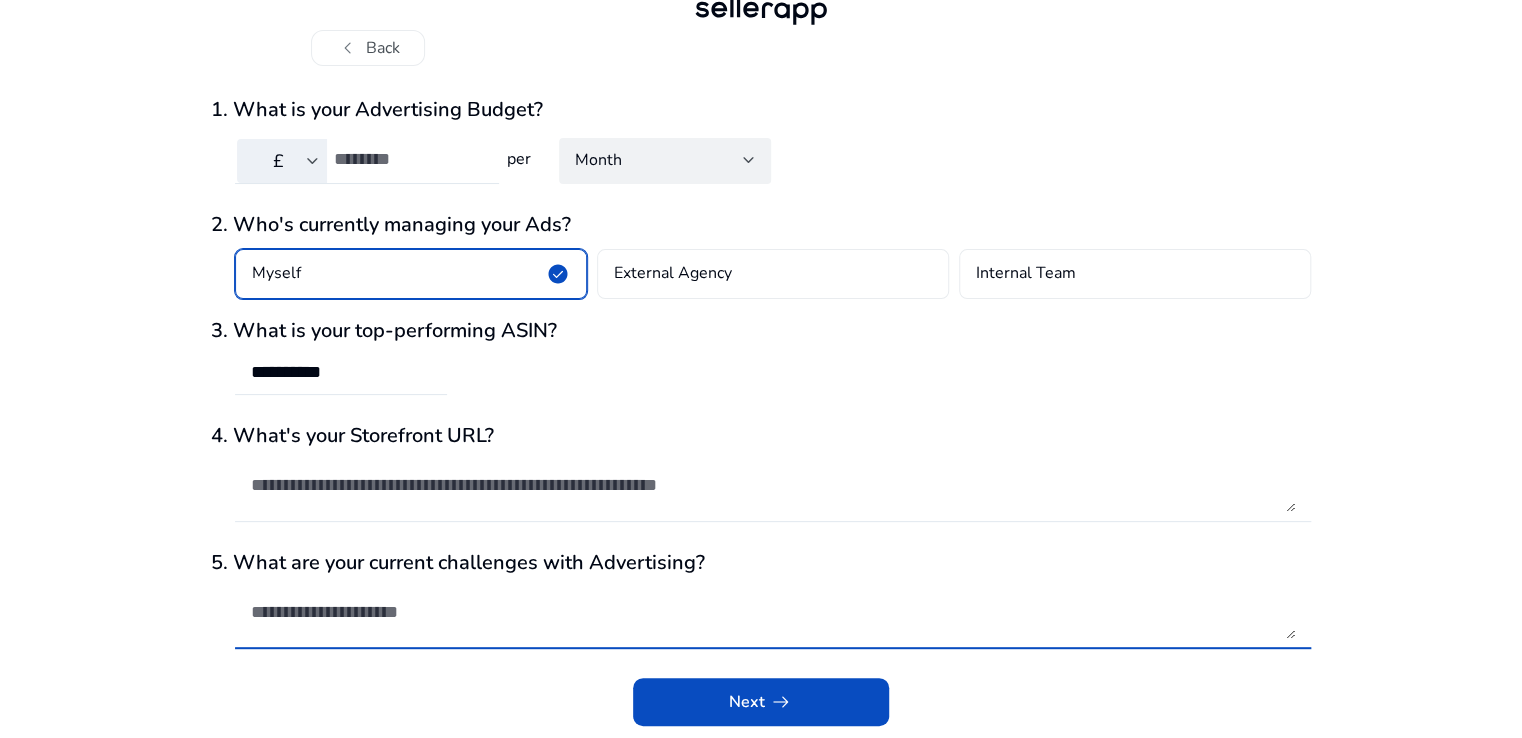 click at bounding box center [773, 612] 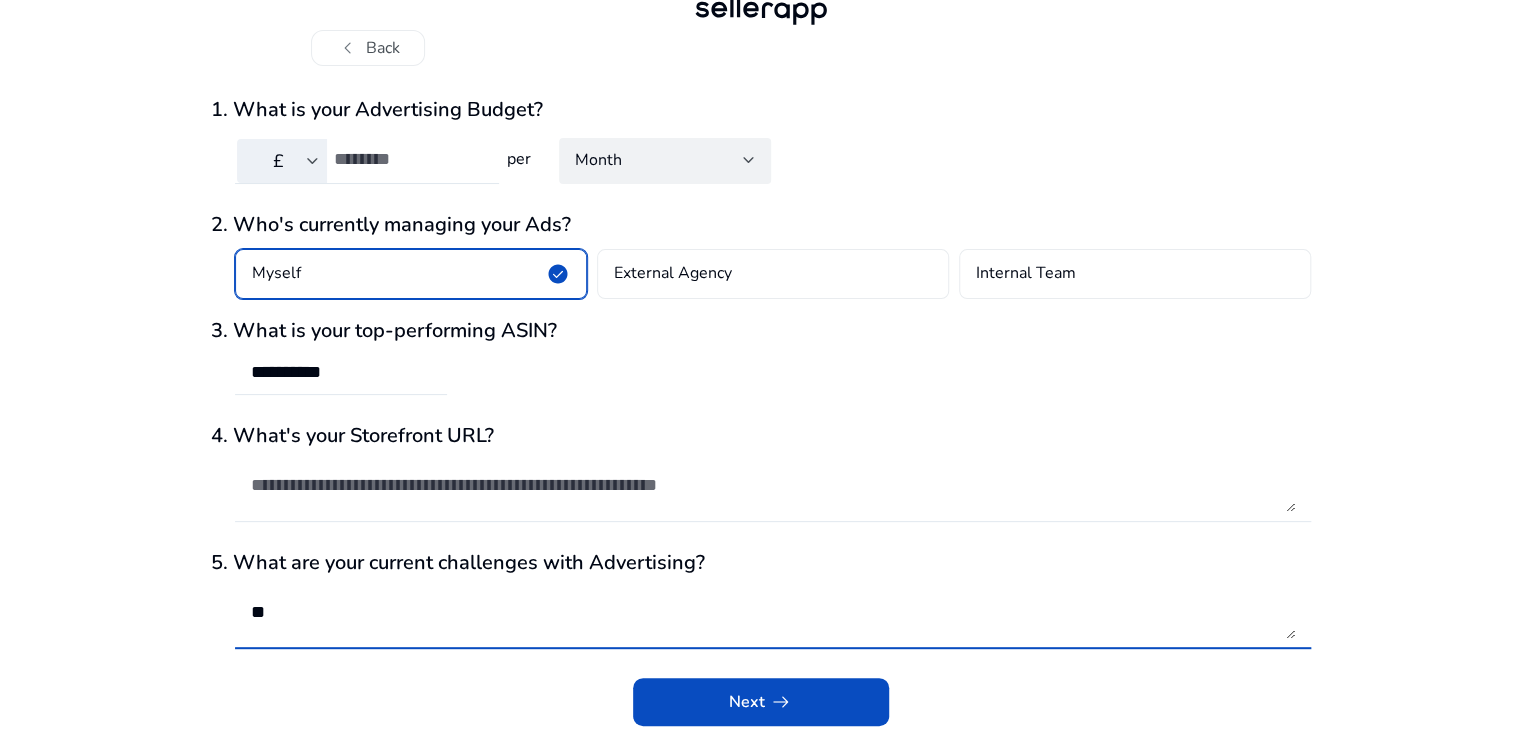 type on "*" 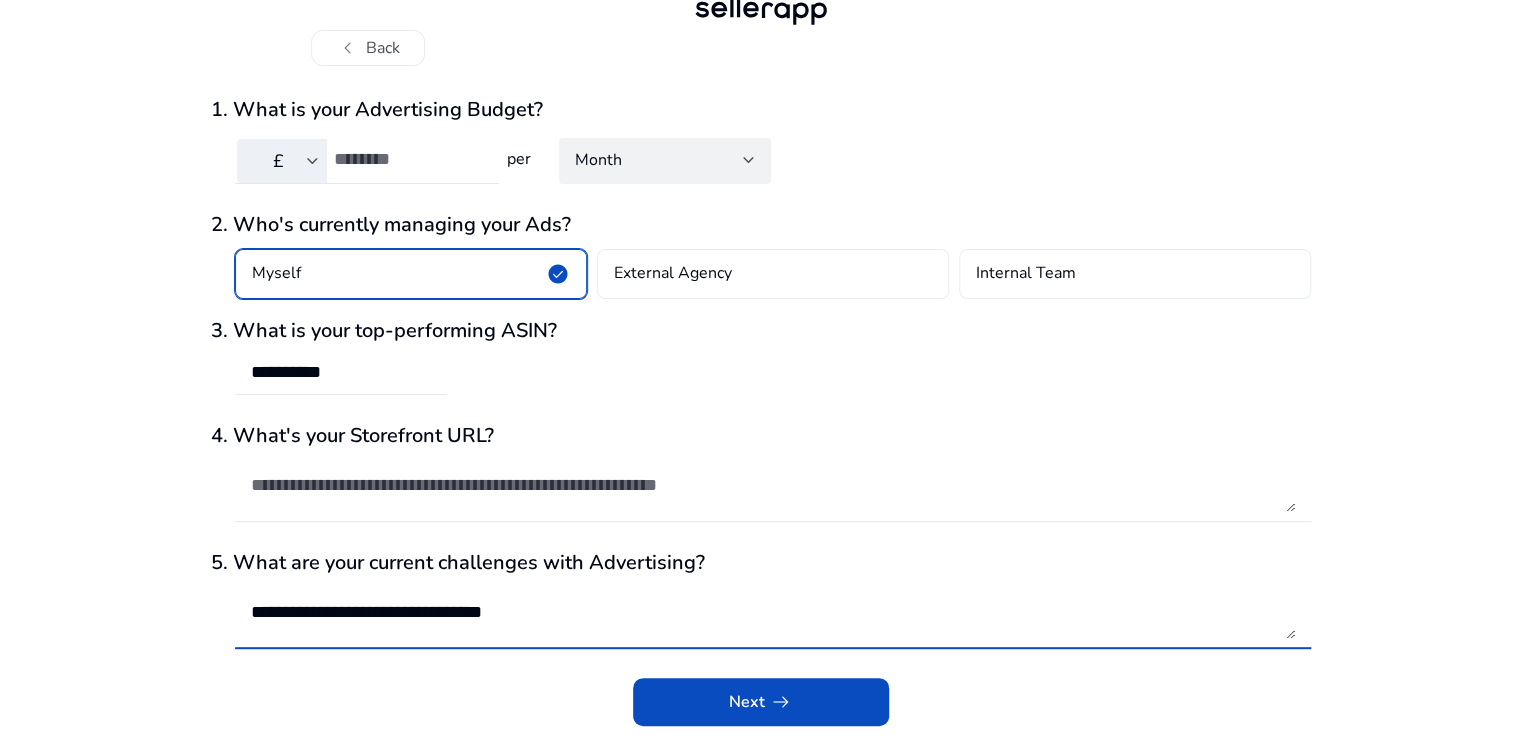 click on "**********" at bounding box center (773, 612) 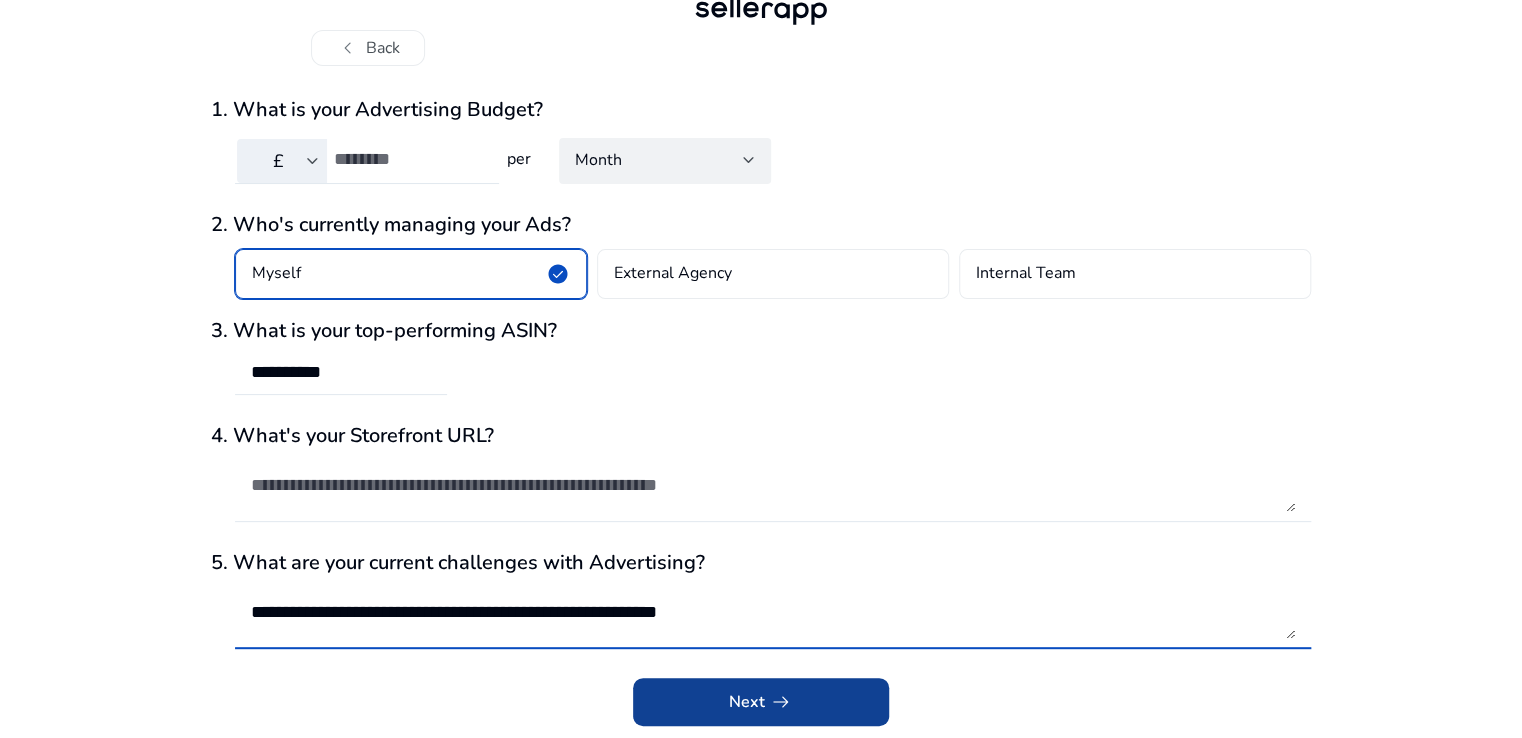 type on "**********" 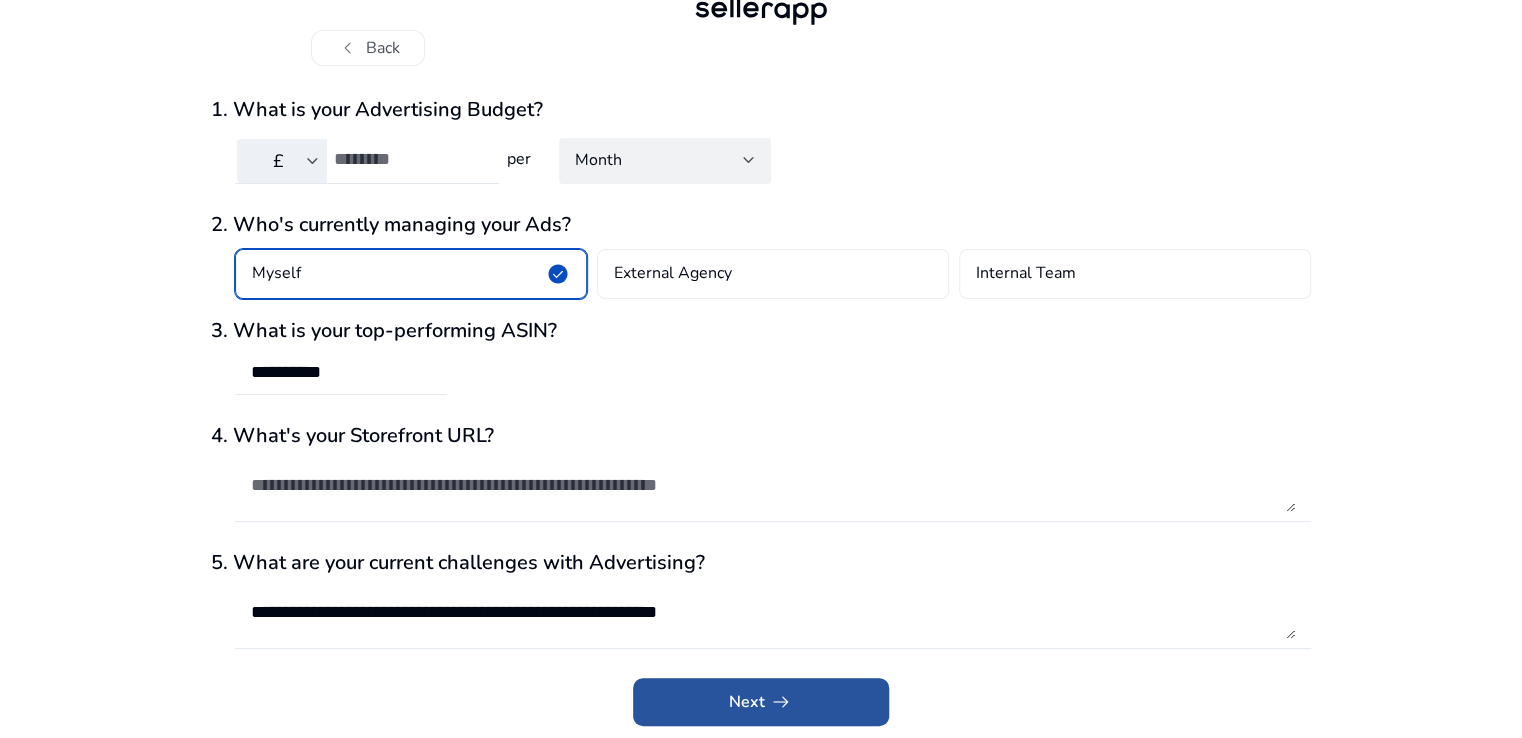click on "Next   arrow_right_alt" 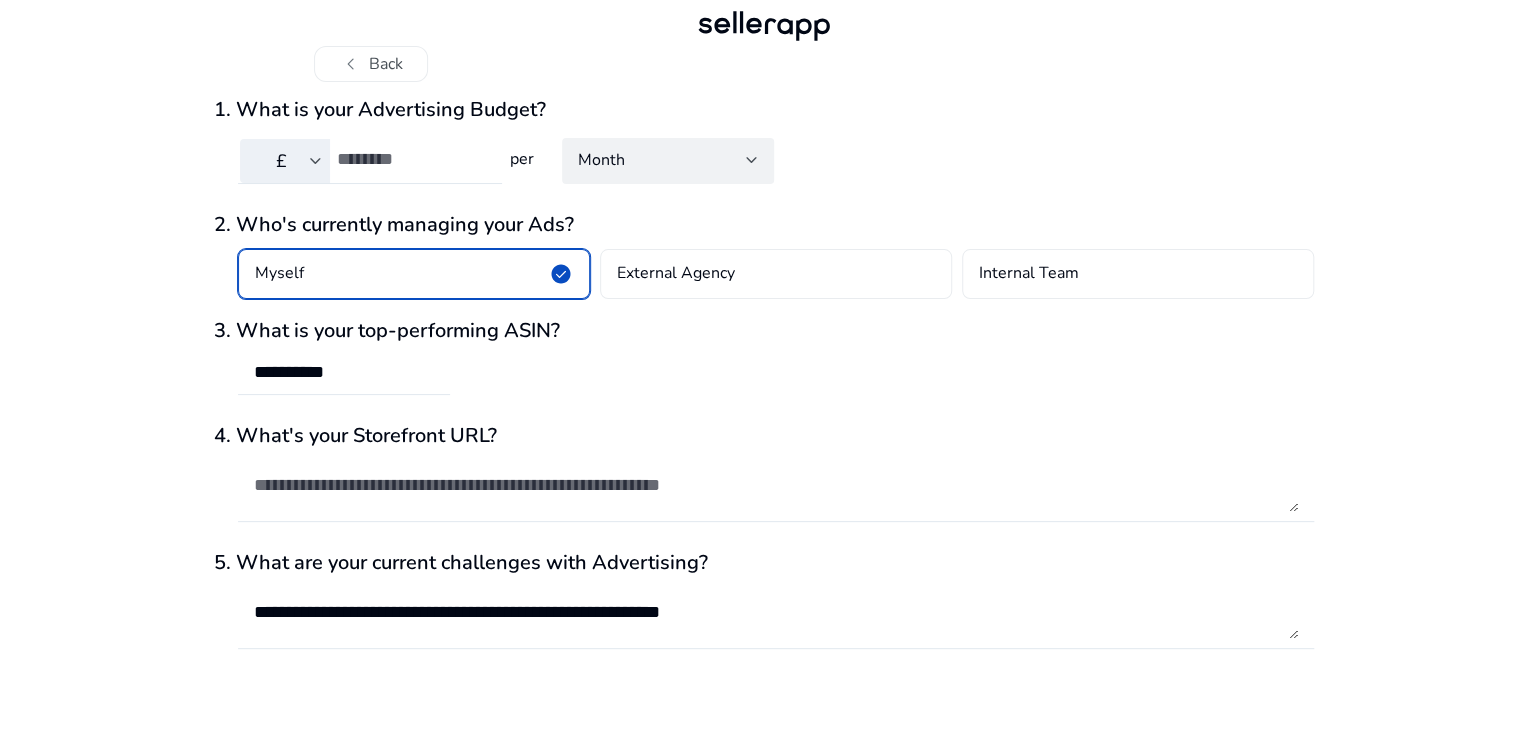 scroll, scrollTop: 0, scrollLeft: 0, axis: both 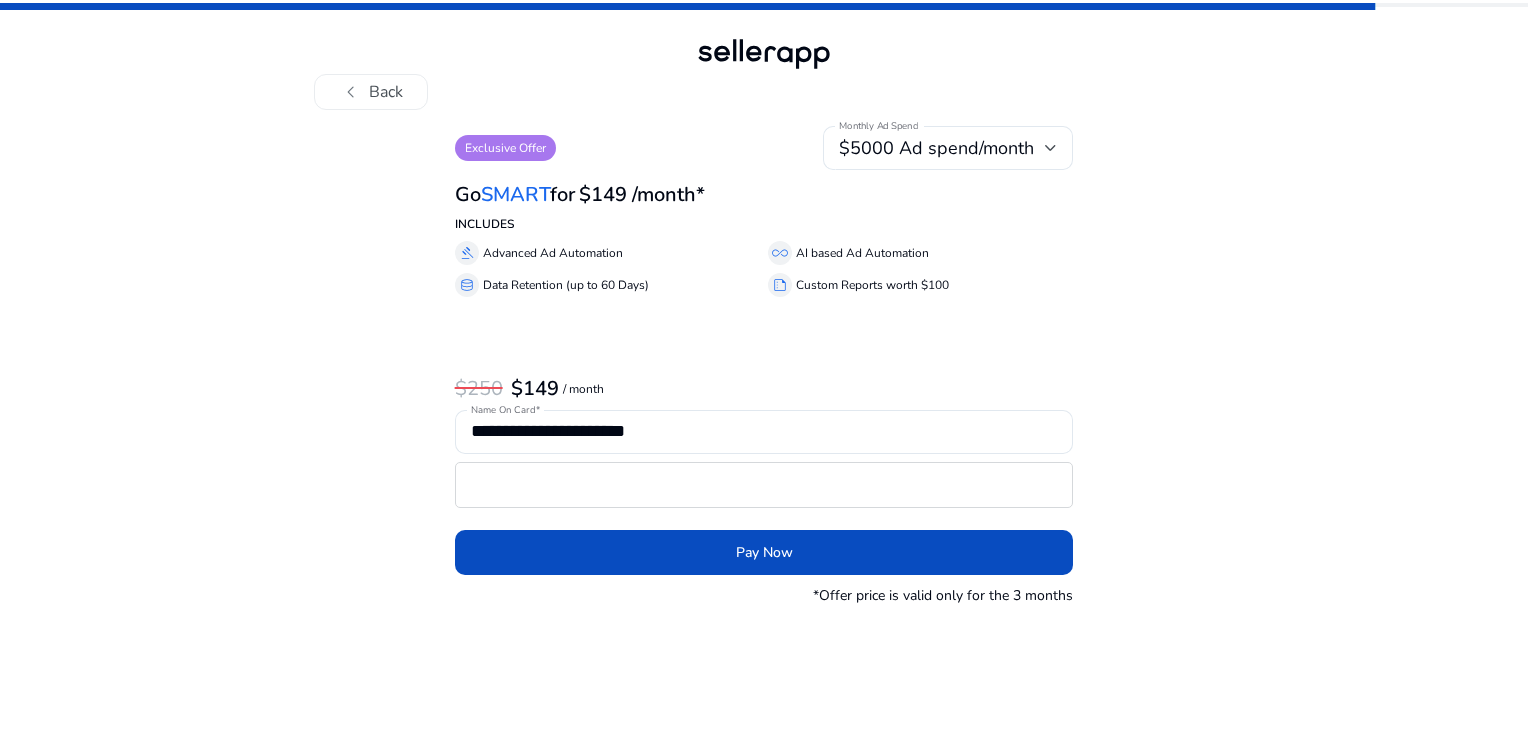 click on "**********" at bounding box center (764, 369) 